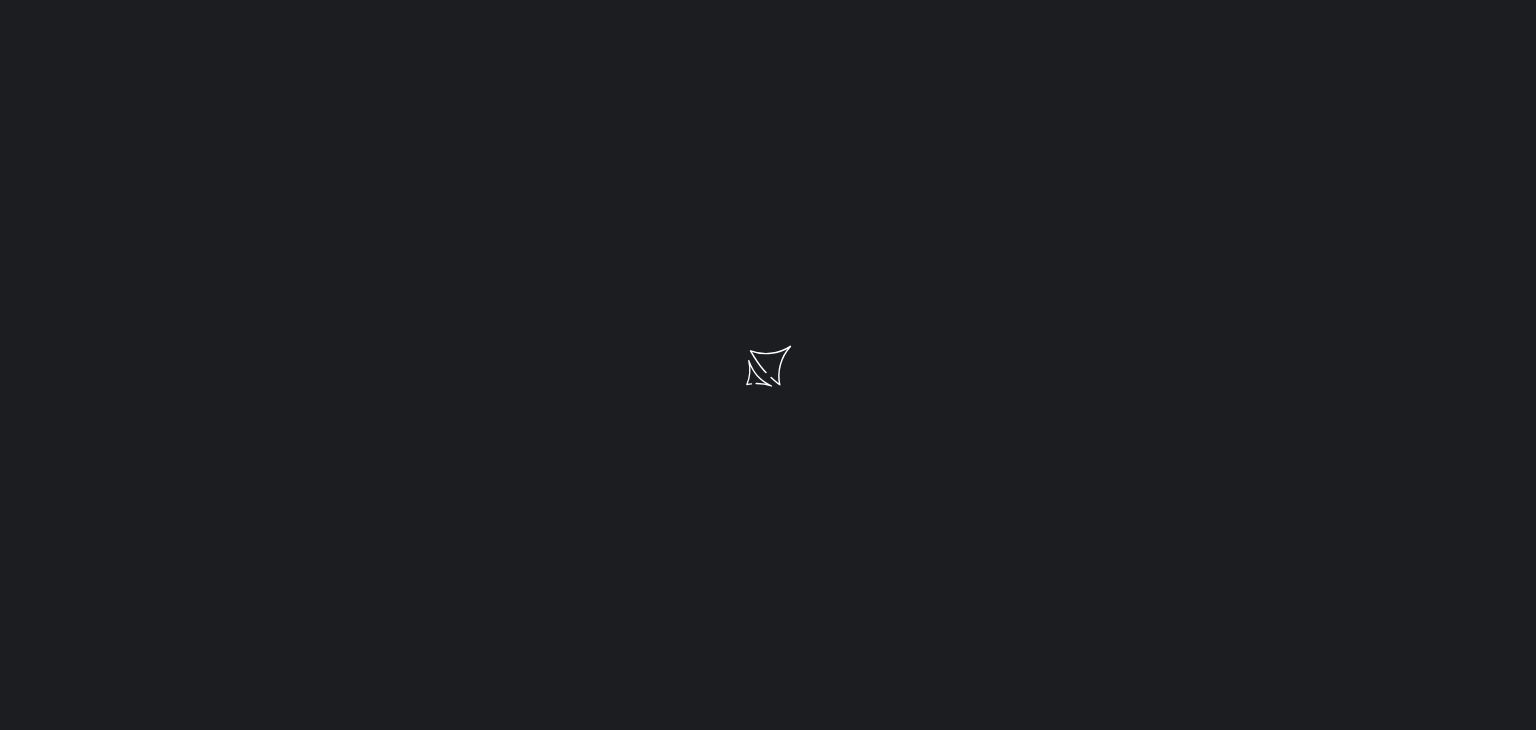 scroll, scrollTop: 0, scrollLeft: 0, axis: both 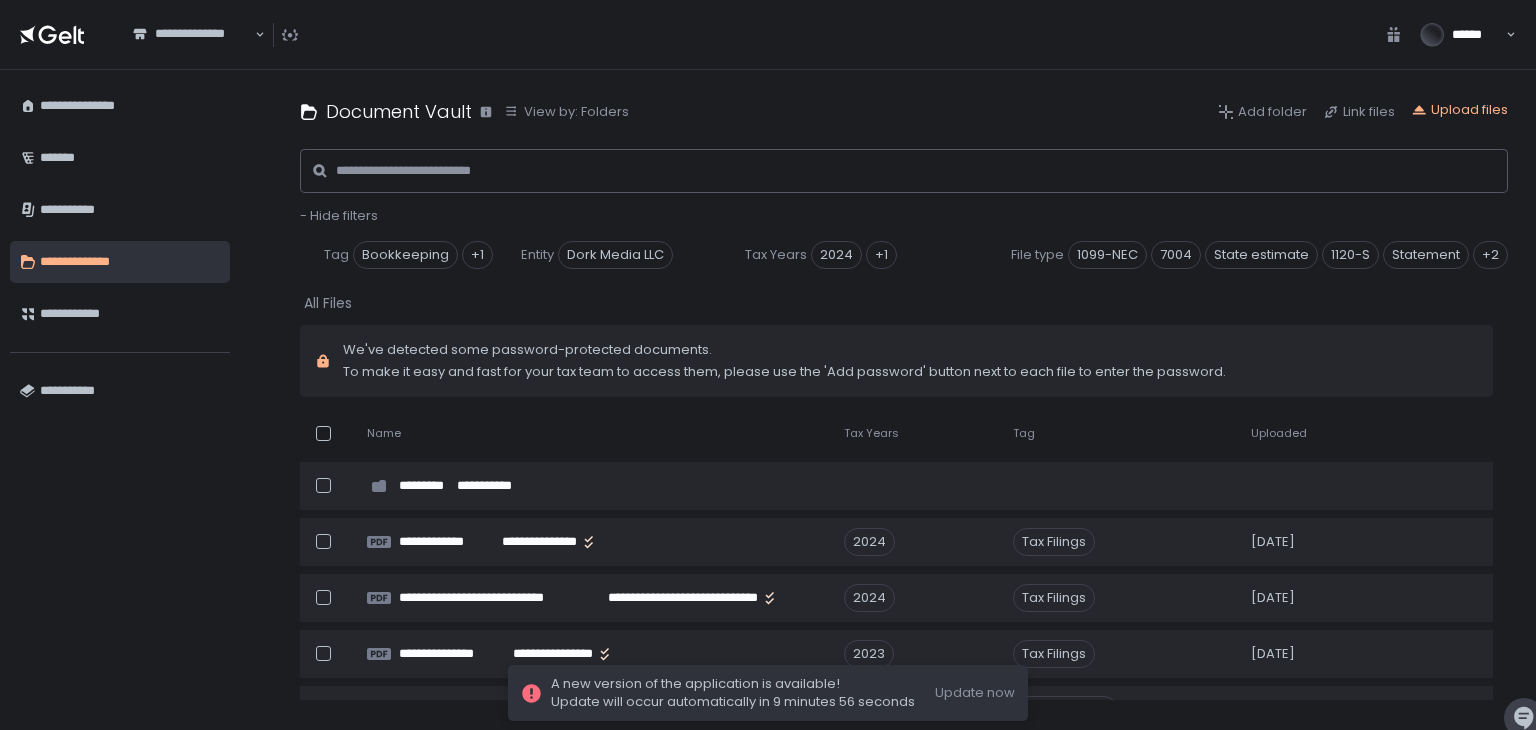 click on "**********" at bounding box center [193, 35] 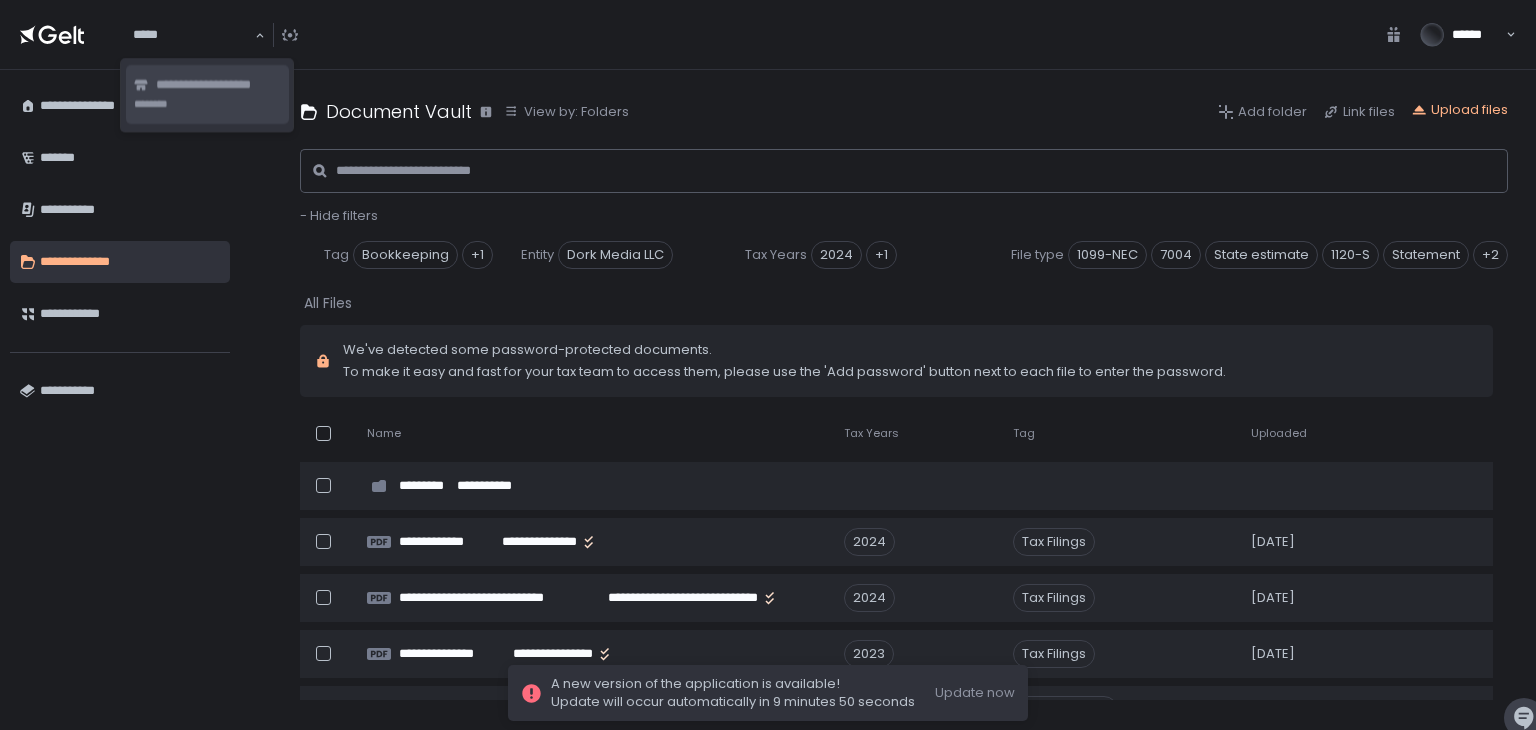 click on "**********" at bounding box center [218, 85] 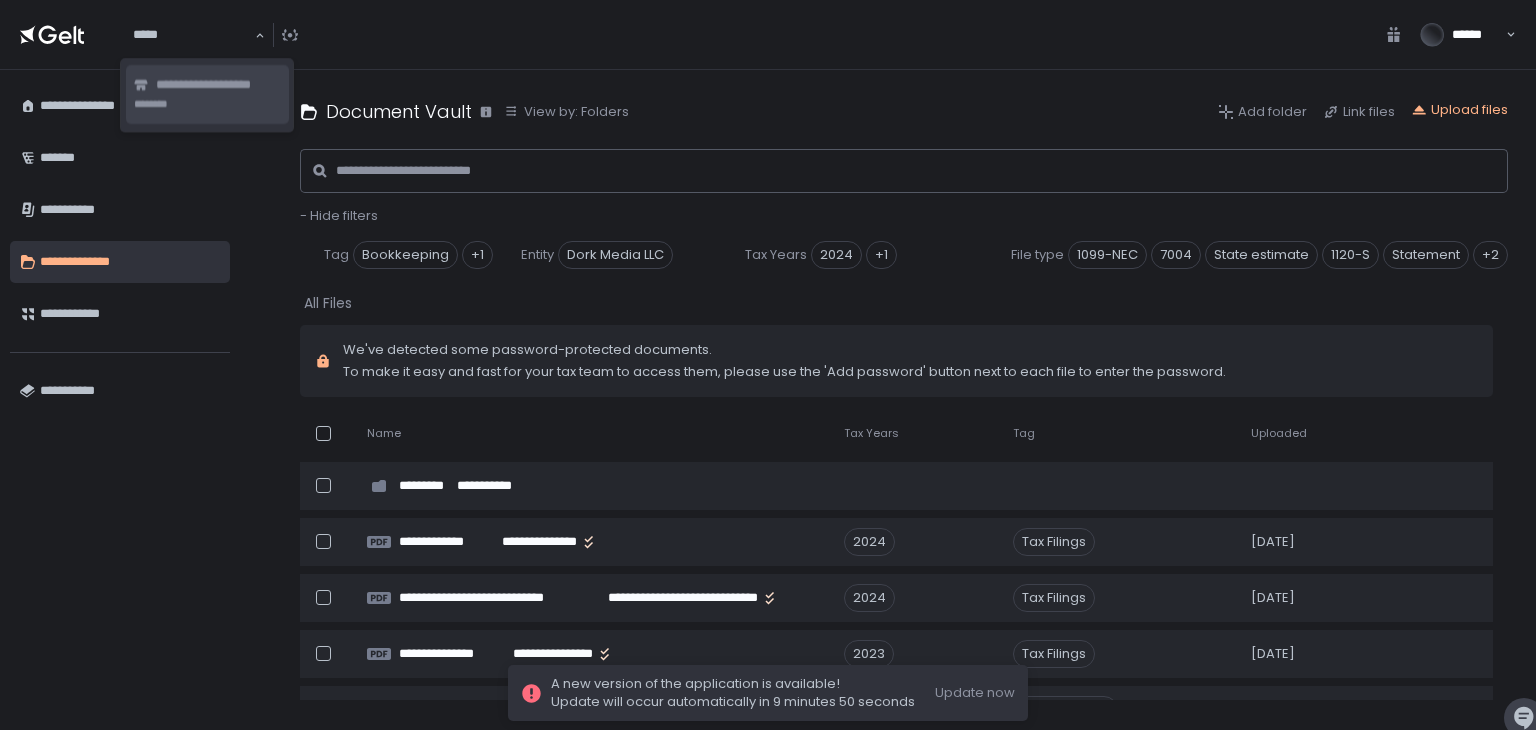 type 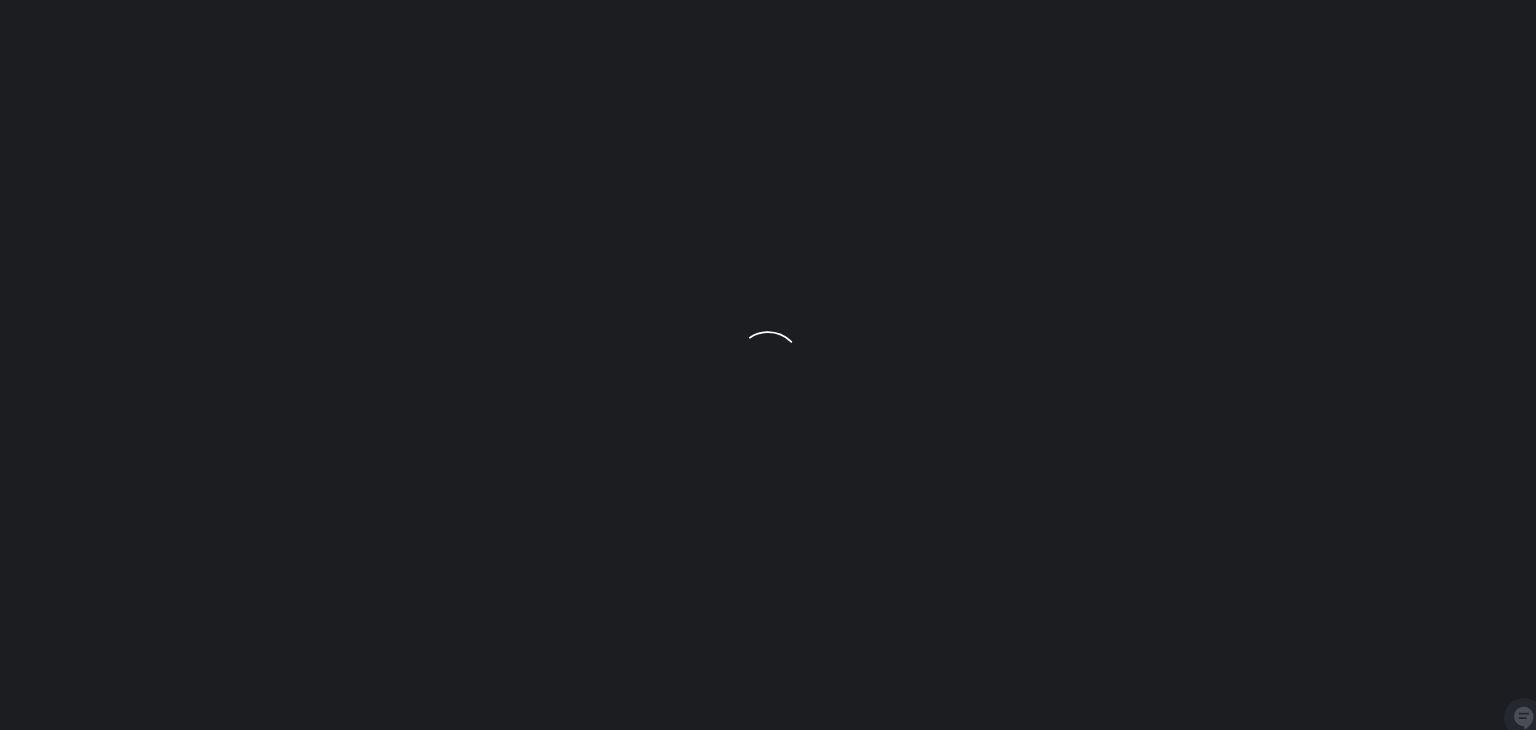 scroll, scrollTop: 0, scrollLeft: 0, axis: both 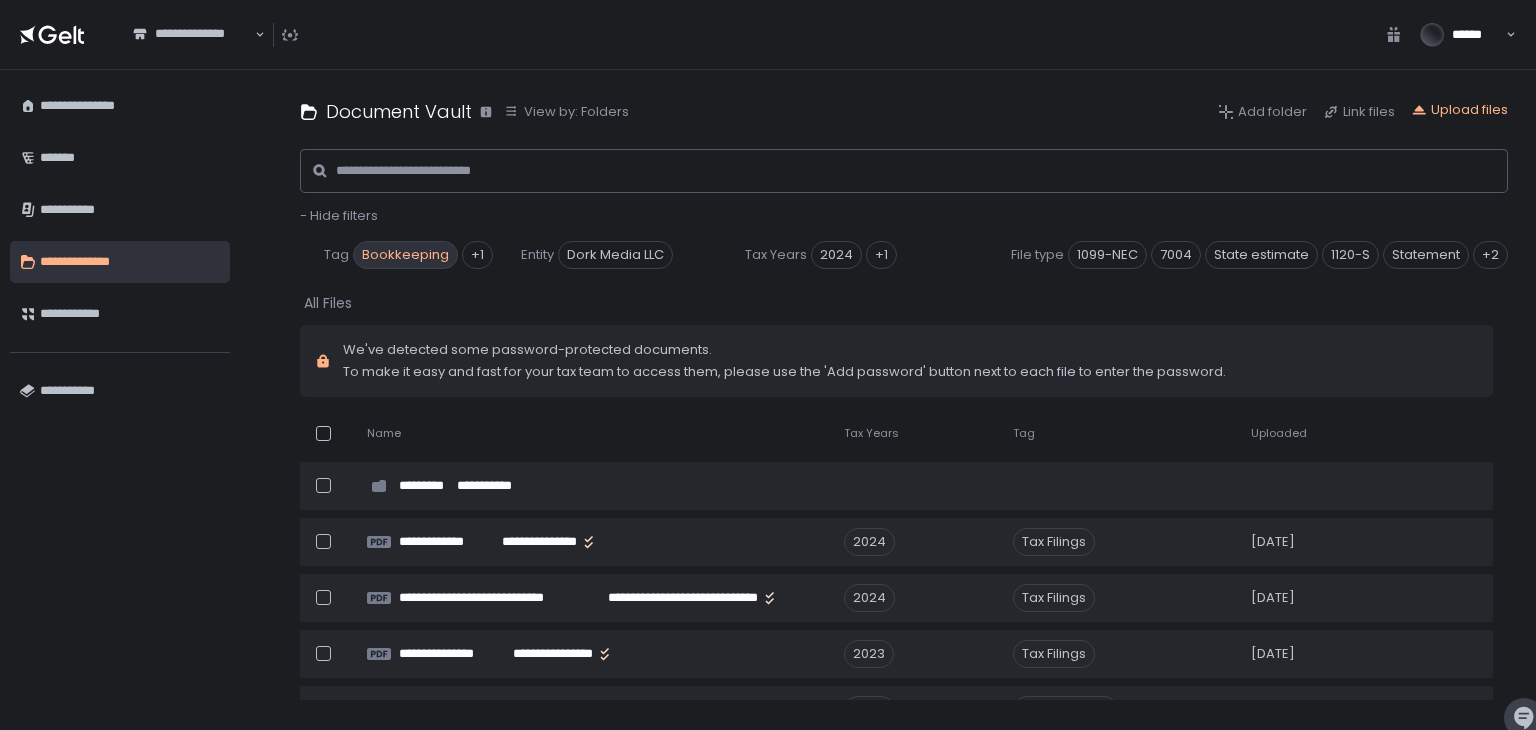 click on "Bookkeeping" at bounding box center [405, 255] 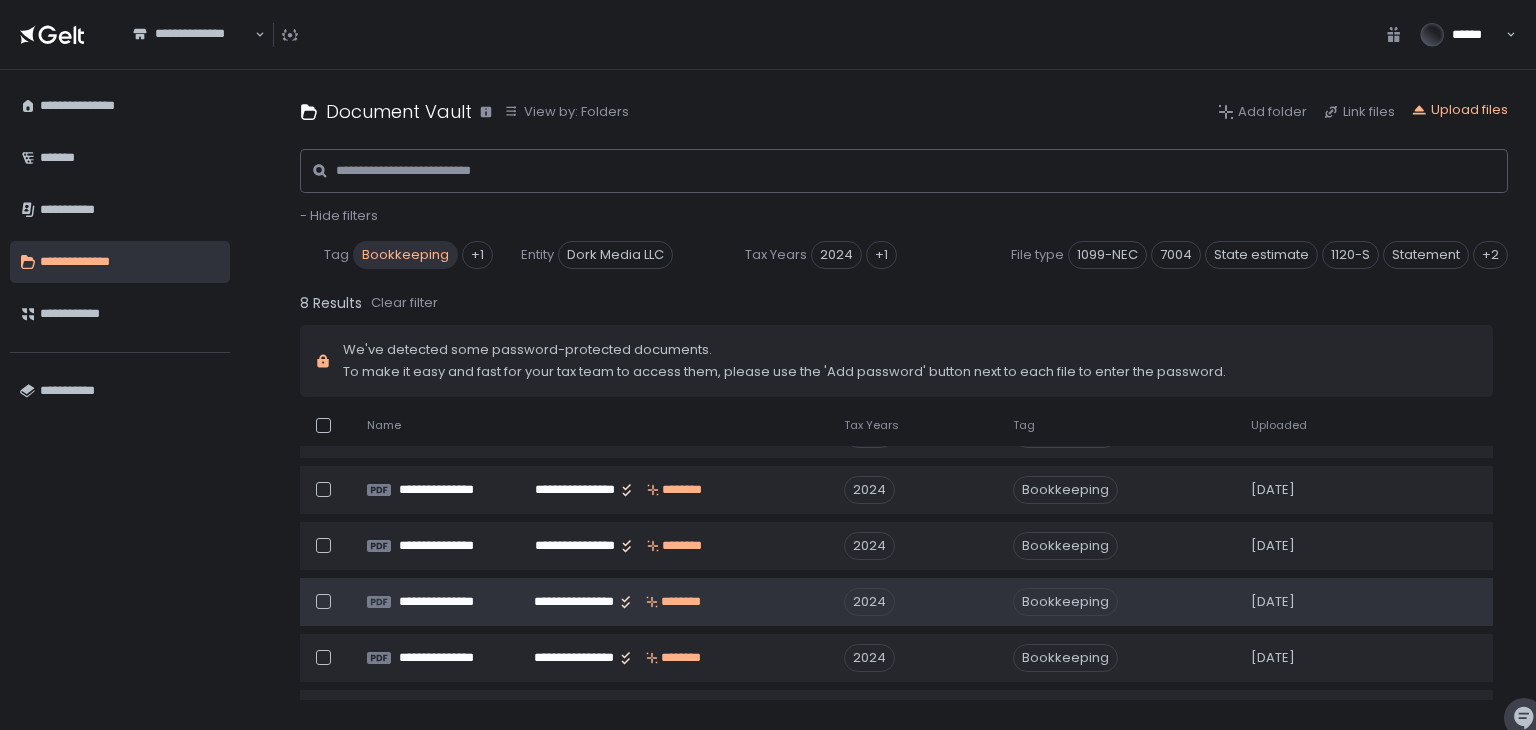 scroll, scrollTop: 0, scrollLeft: 0, axis: both 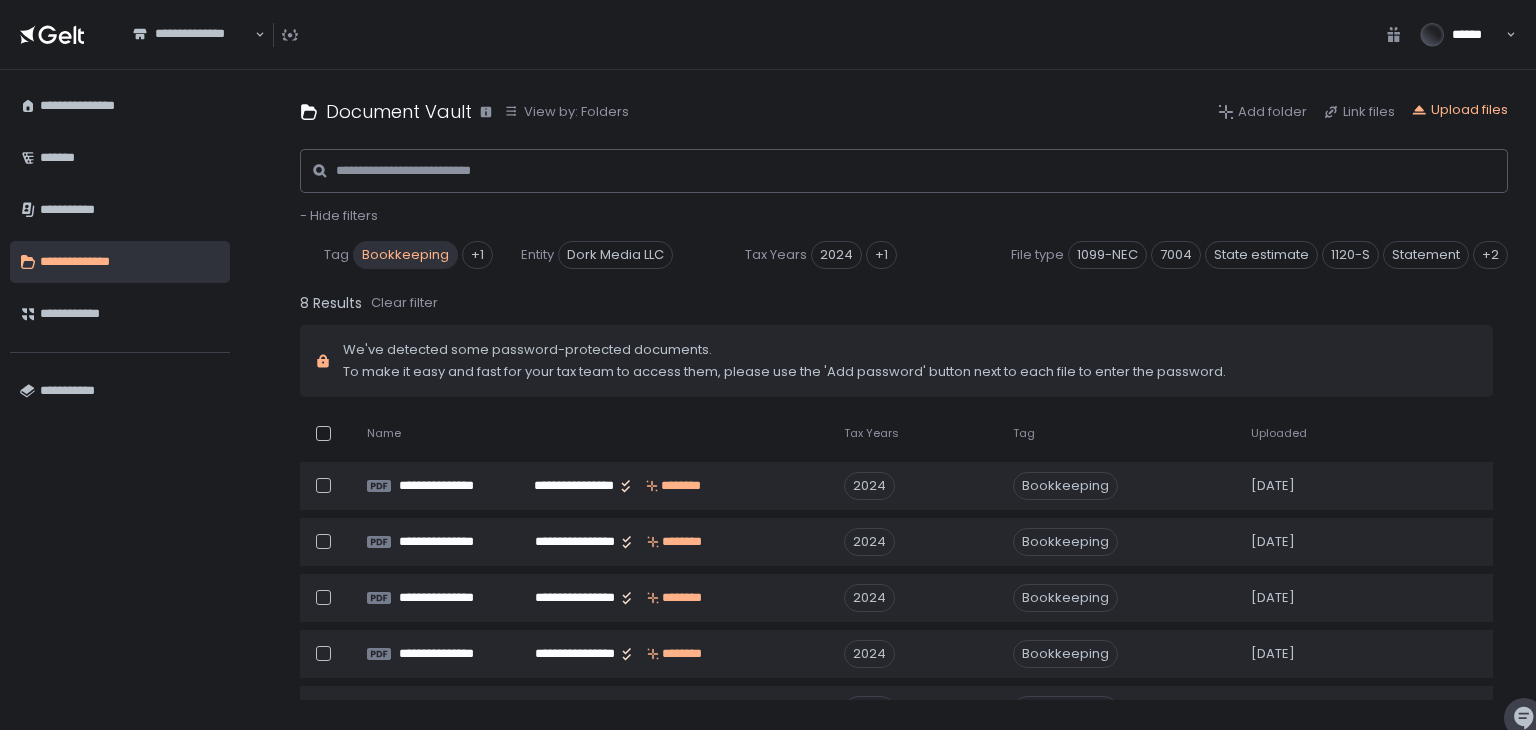 click 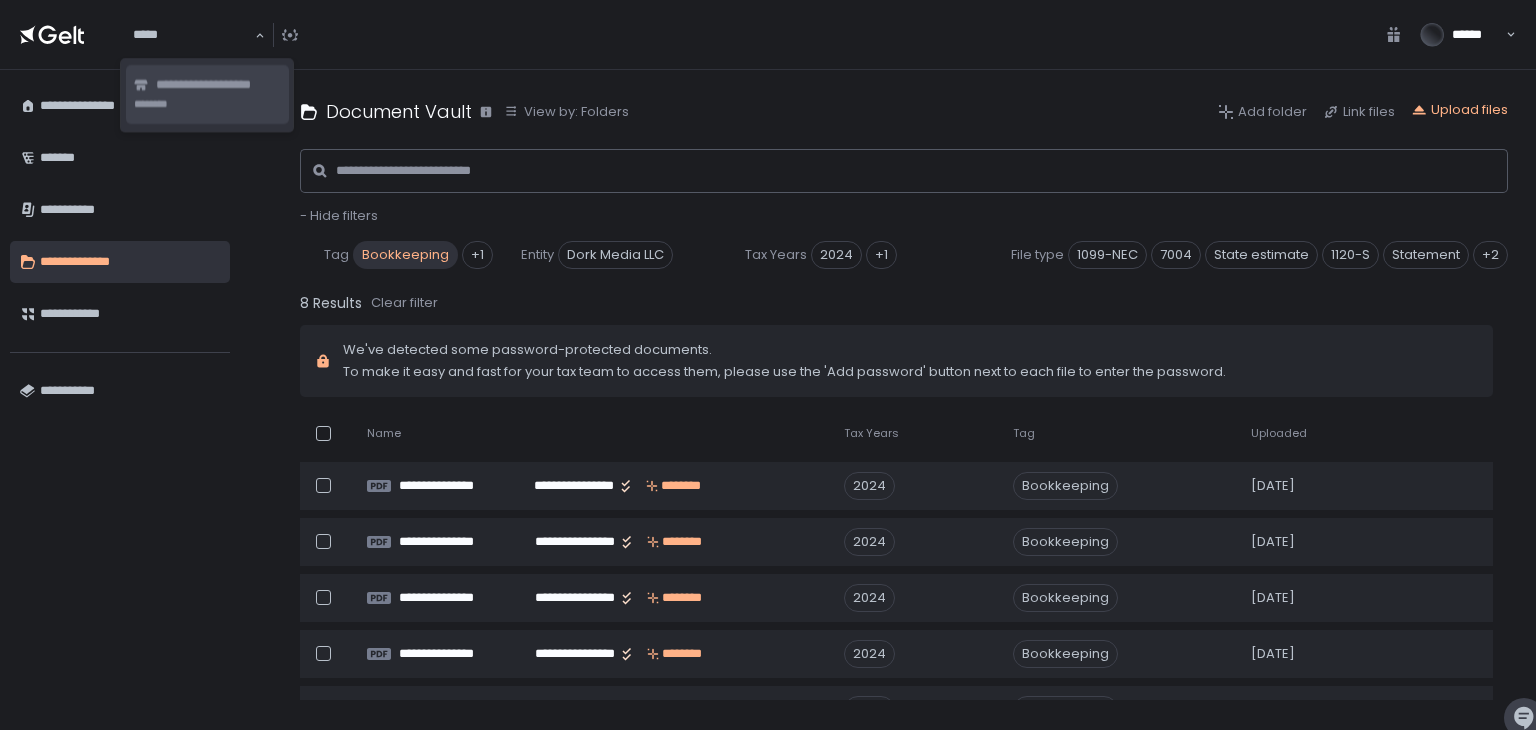 click on "**********" at bounding box center (218, 85) 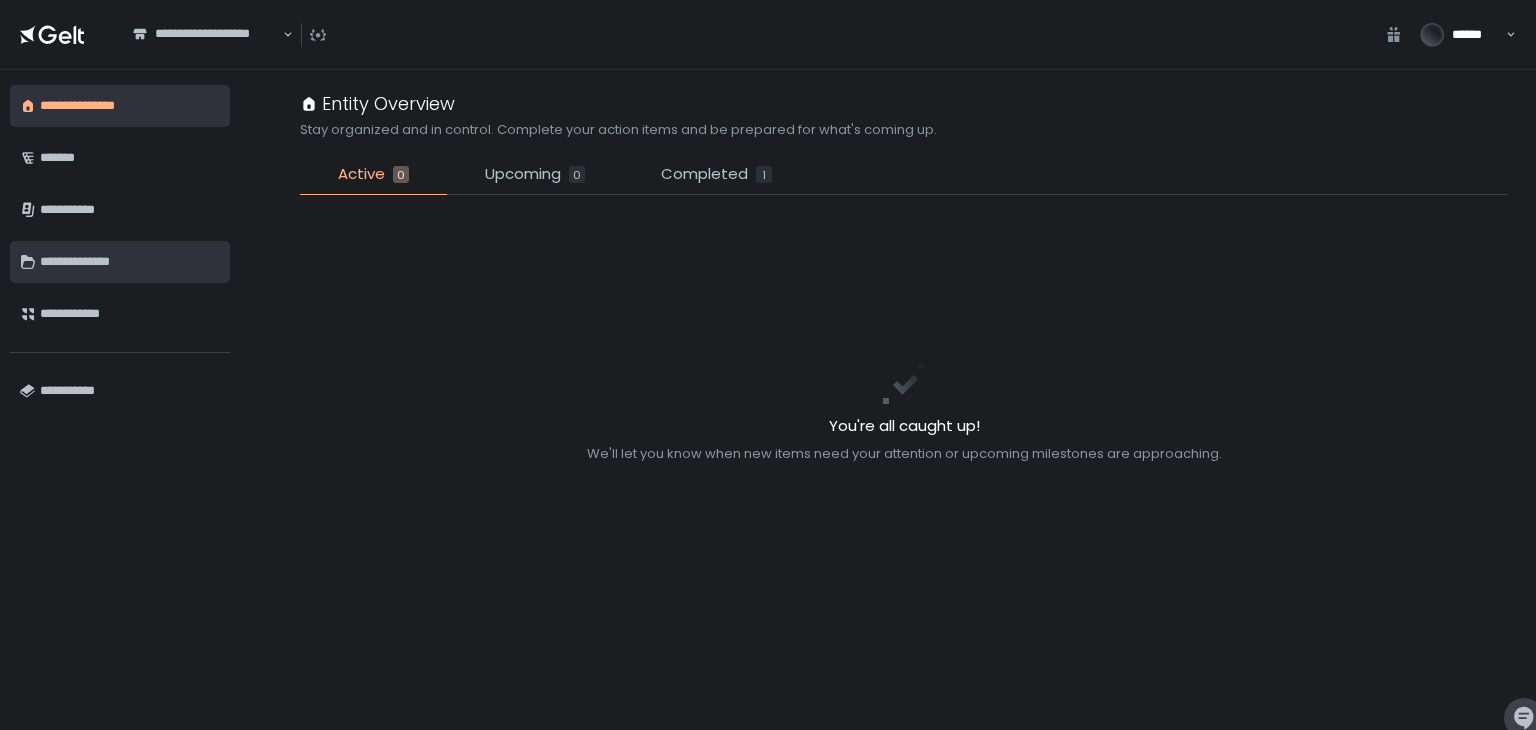 click on "**********" at bounding box center (130, 262) 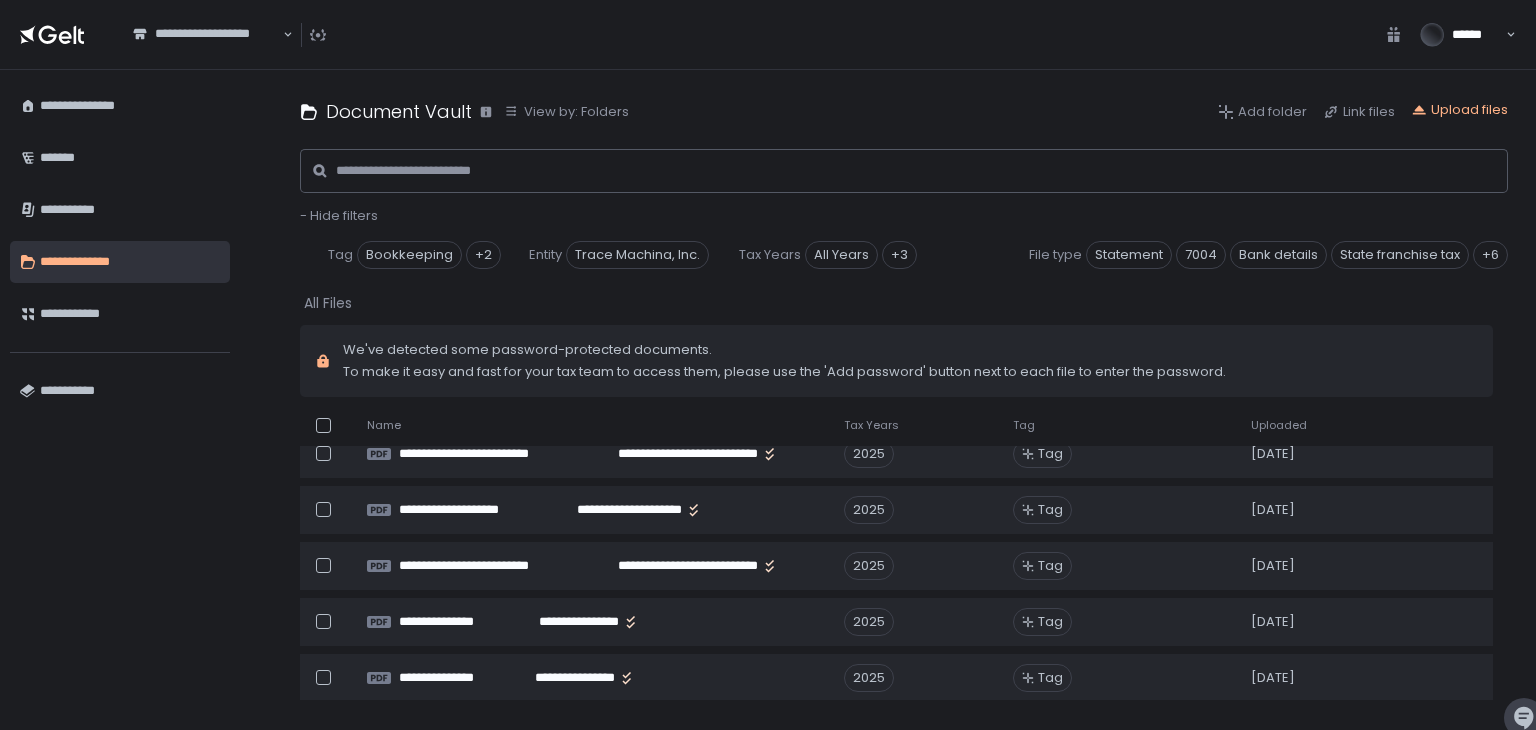 scroll, scrollTop: 0, scrollLeft: 0, axis: both 